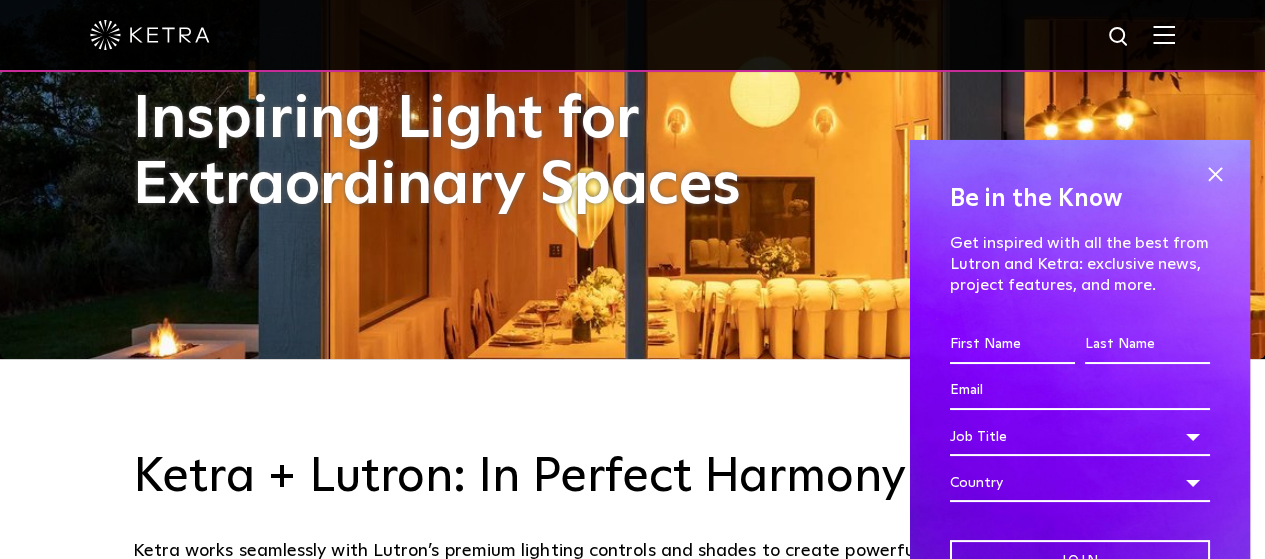 scroll, scrollTop: 200, scrollLeft: 0, axis: vertical 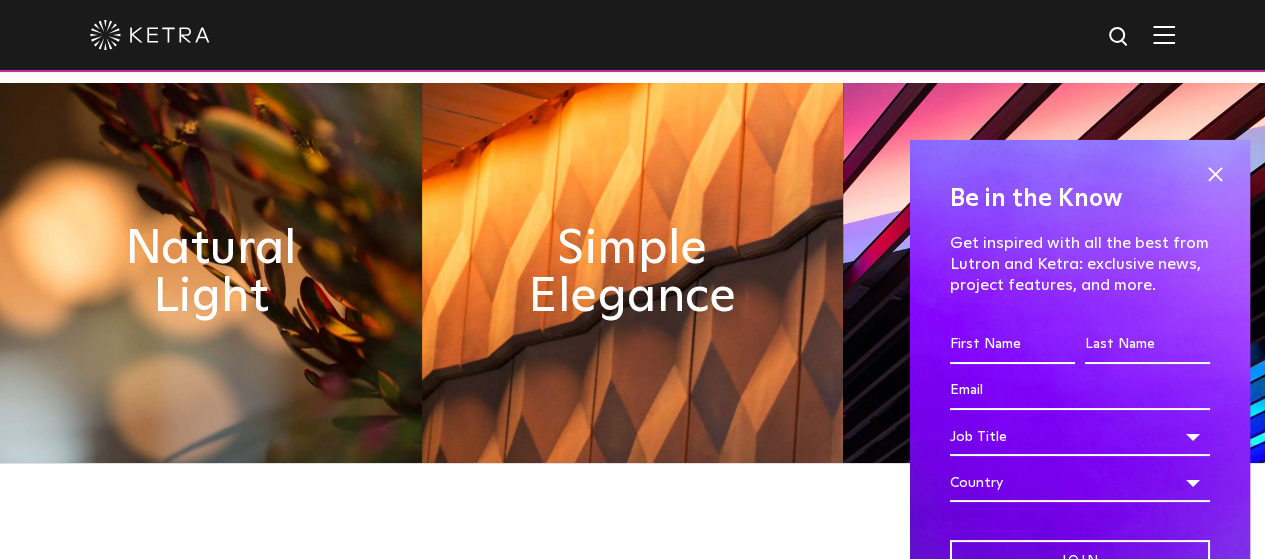 click at bounding box center (1215, 175) 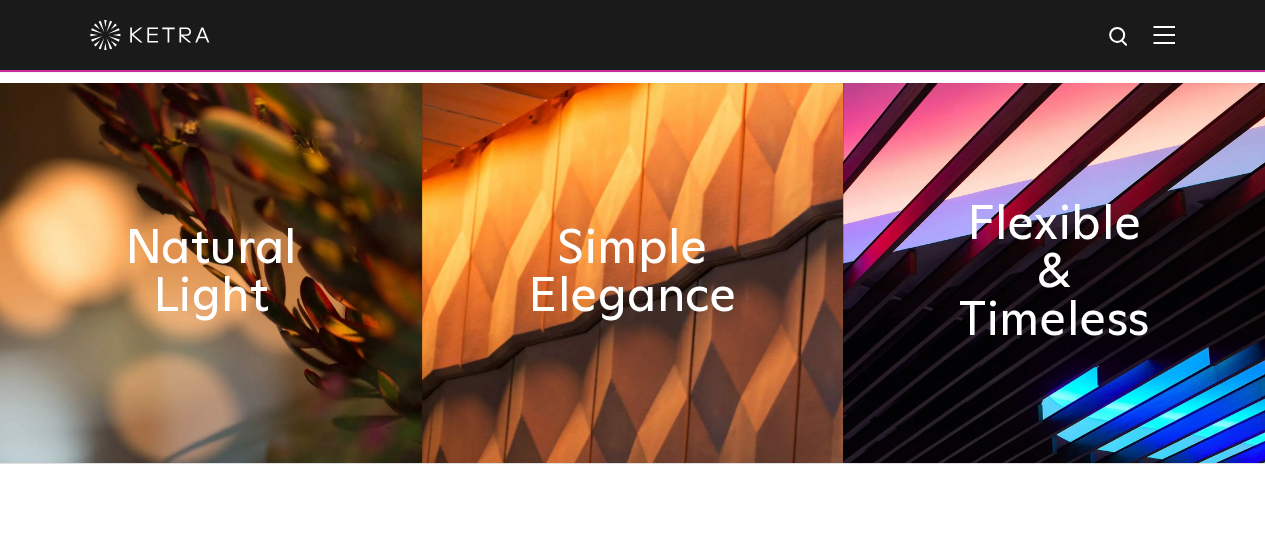 click on "Natural Light" at bounding box center [210, 273] 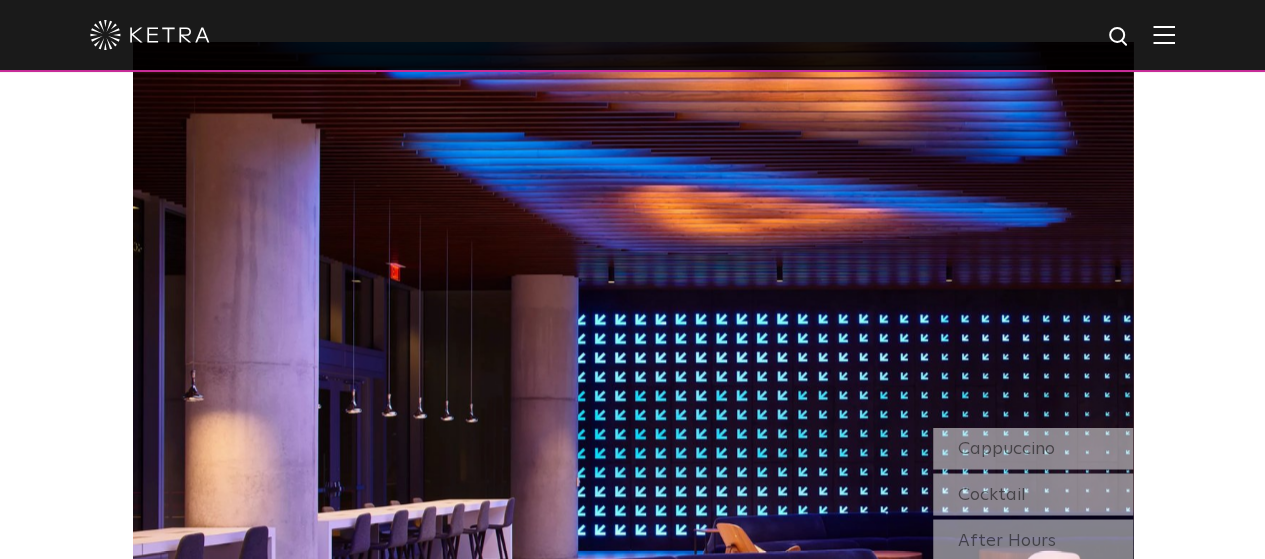 scroll, scrollTop: 1600, scrollLeft: 0, axis: vertical 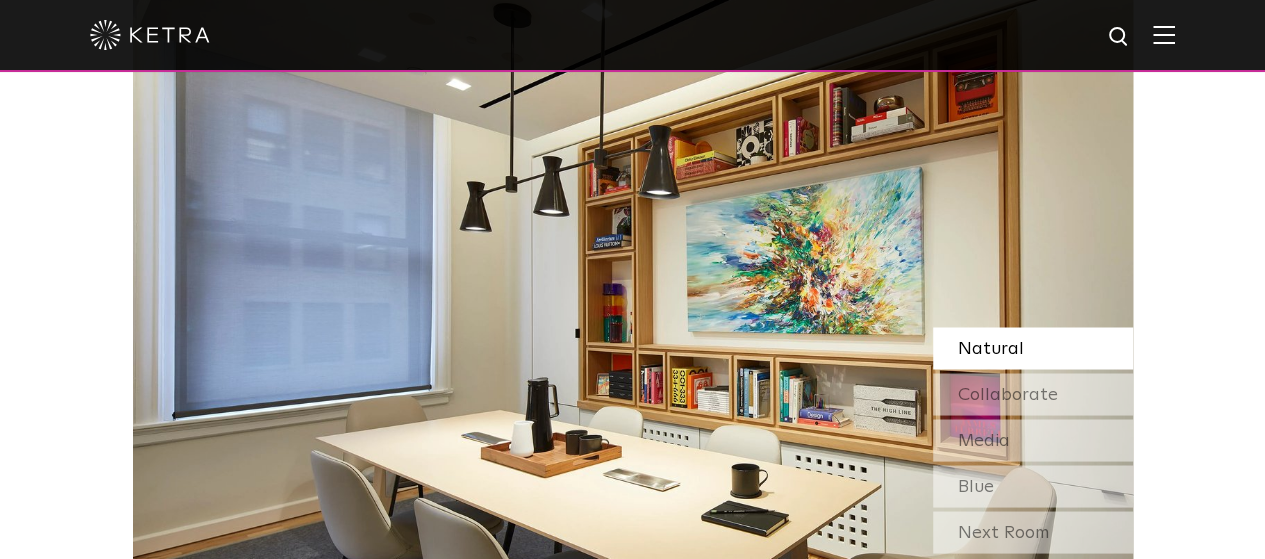 click on "Next Room" at bounding box center (1033, 532) 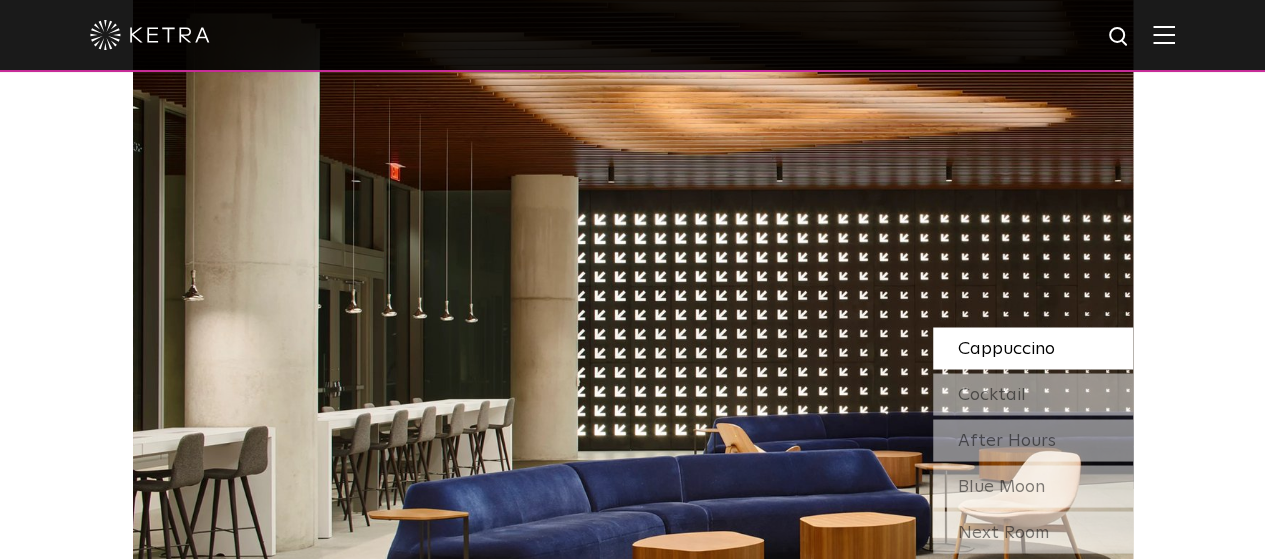 click on "Next Room" at bounding box center [1033, 532] 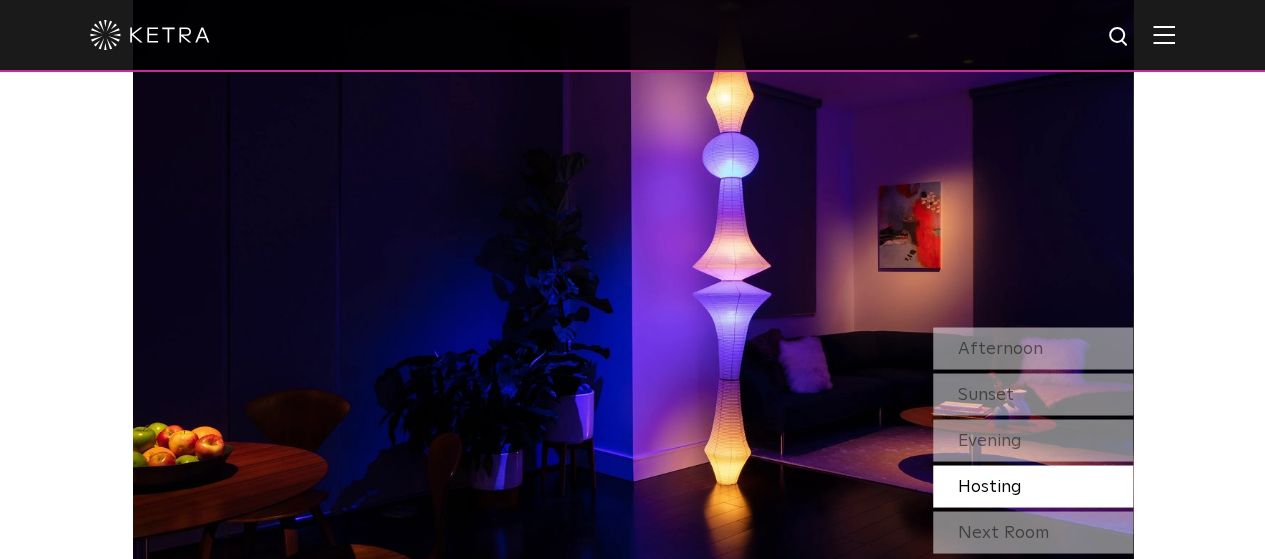 click on "Next Room" at bounding box center [1033, 532] 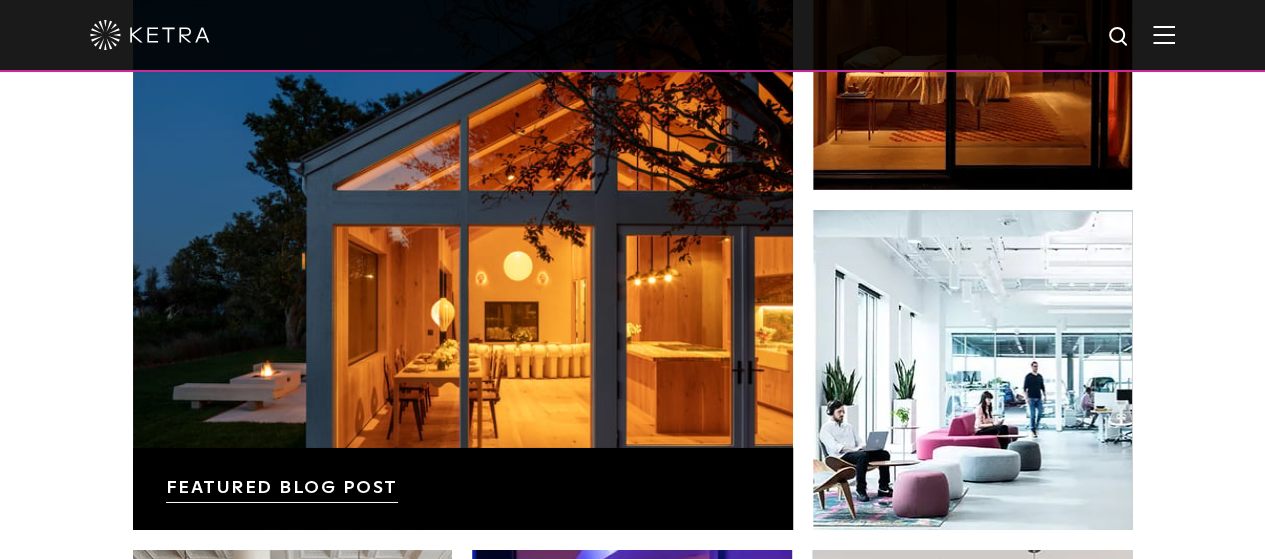 scroll, scrollTop: 3200, scrollLeft: 0, axis: vertical 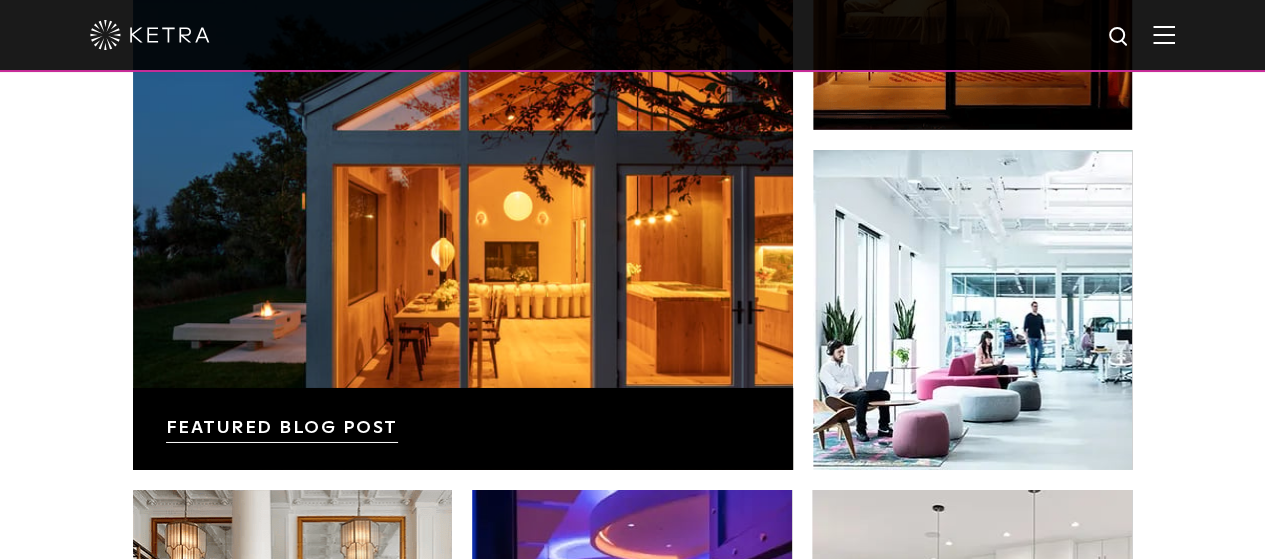 click at bounding box center [463, 140] 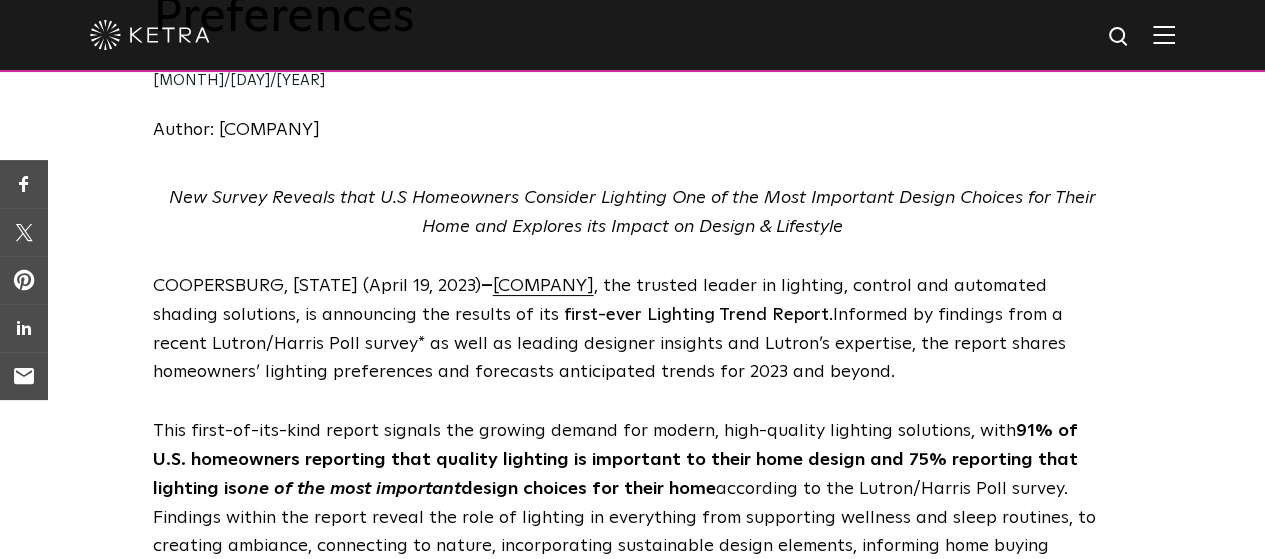 scroll, scrollTop: 400, scrollLeft: 0, axis: vertical 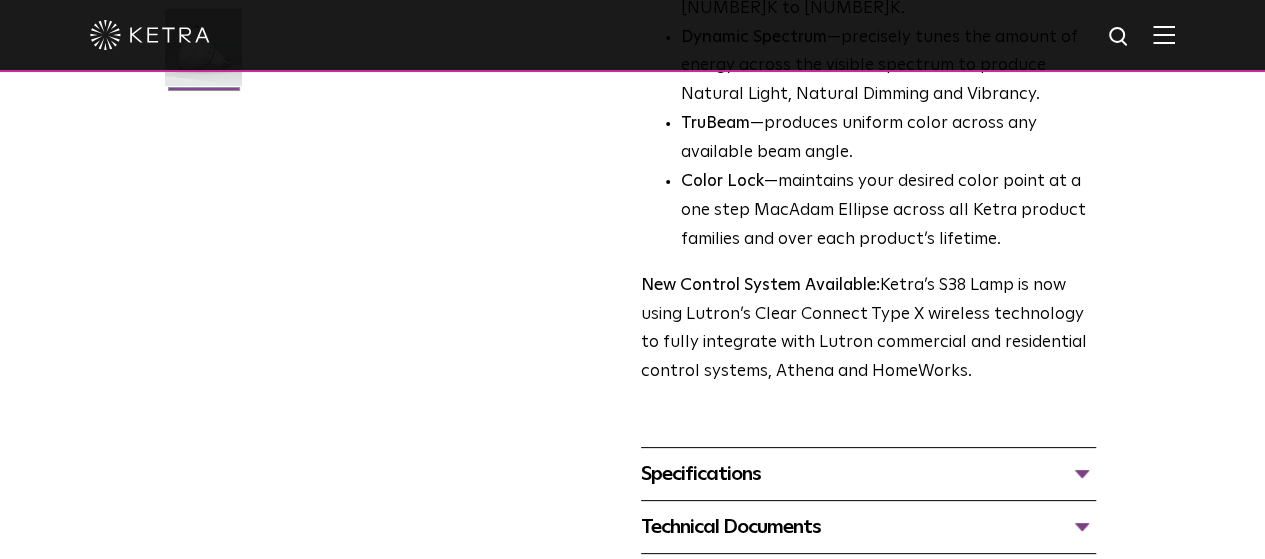 click on "Specifications" at bounding box center [868, 474] 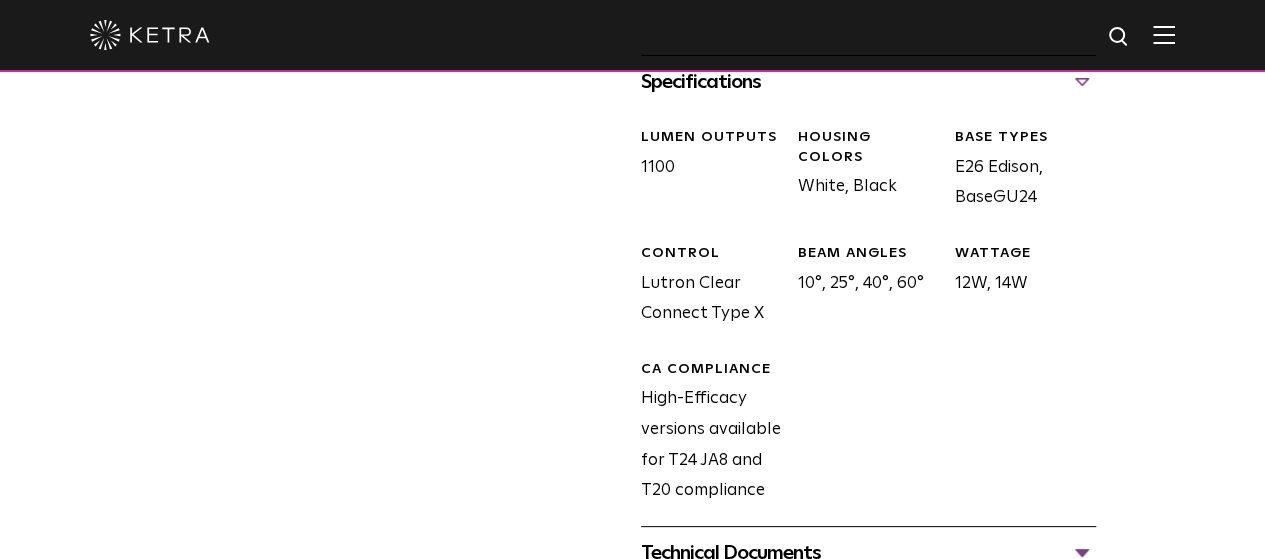 scroll, scrollTop: 1000, scrollLeft: 0, axis: vertical 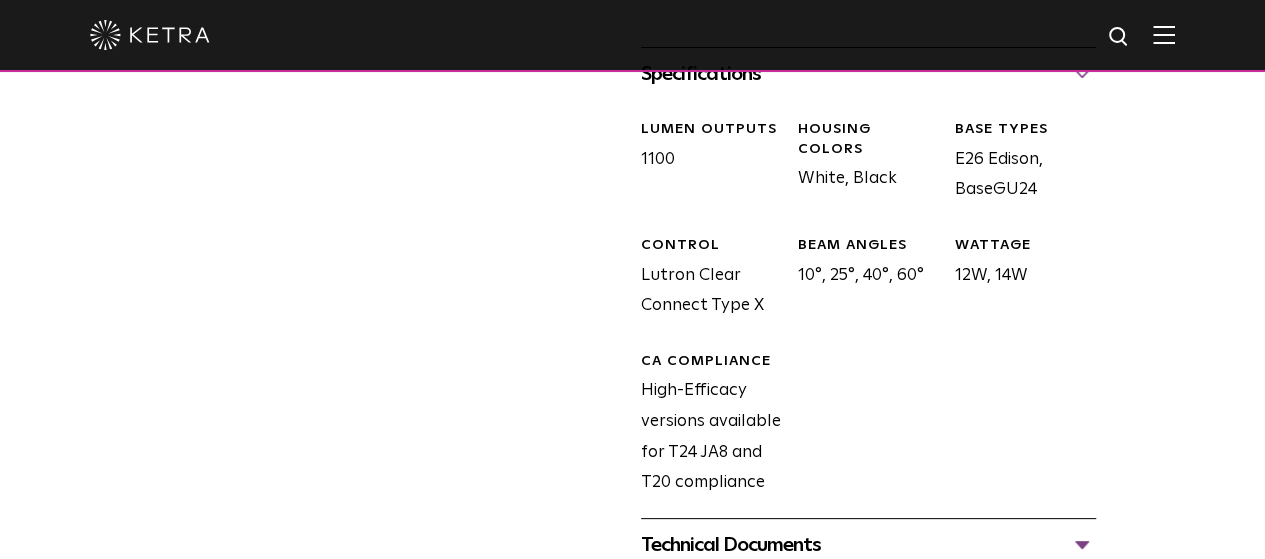click on "Accessories" at bounding box center [868, 598] 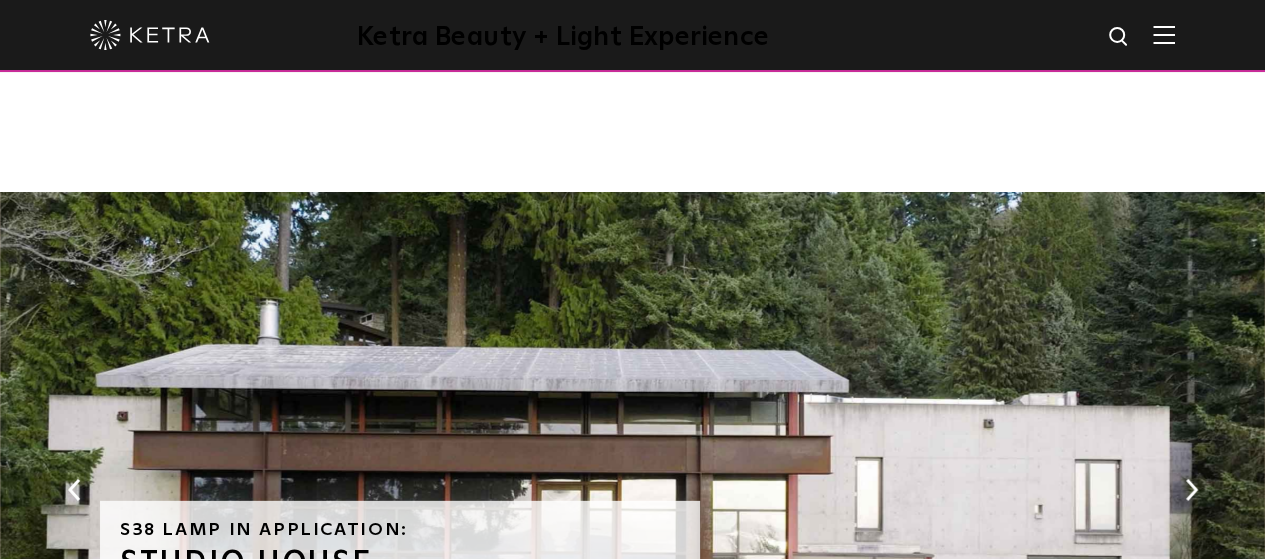 scroll, scrollTop: 2800, scrollLeft: 0, axis: vertical 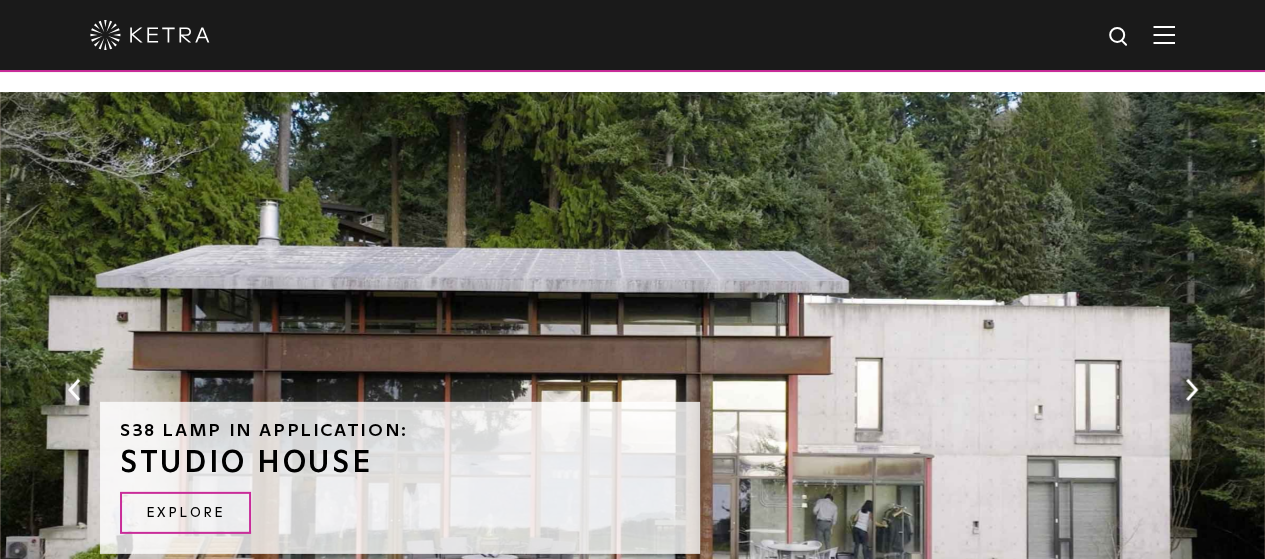 click on "Next" at bounding box center [1191, 390] 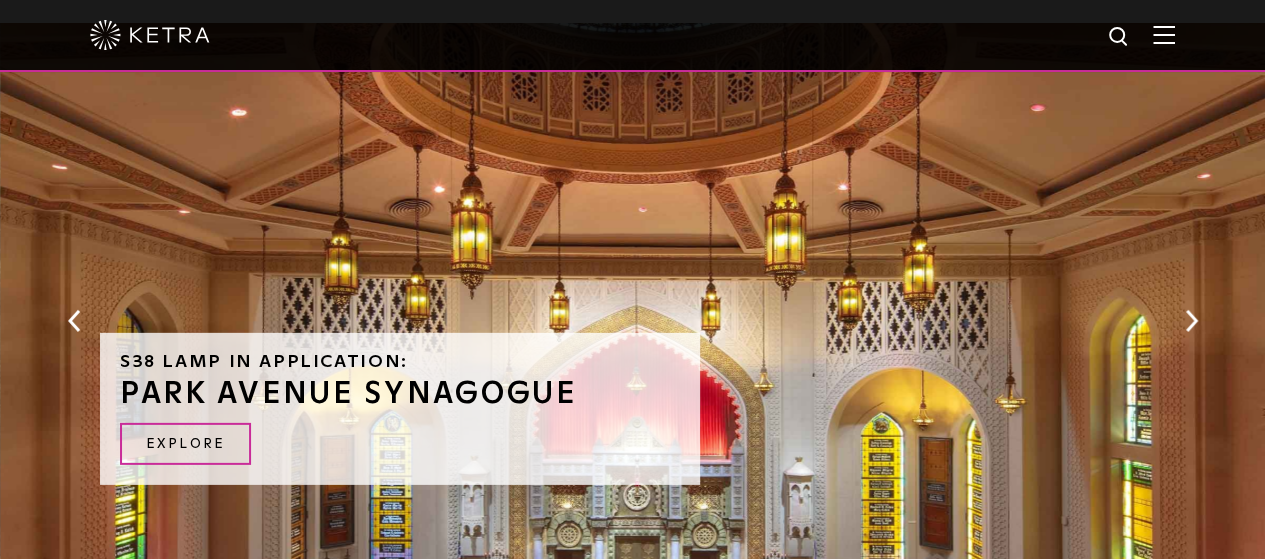 scroll, scrollTop: 2900, scrollLeft: 0, axis: vertical 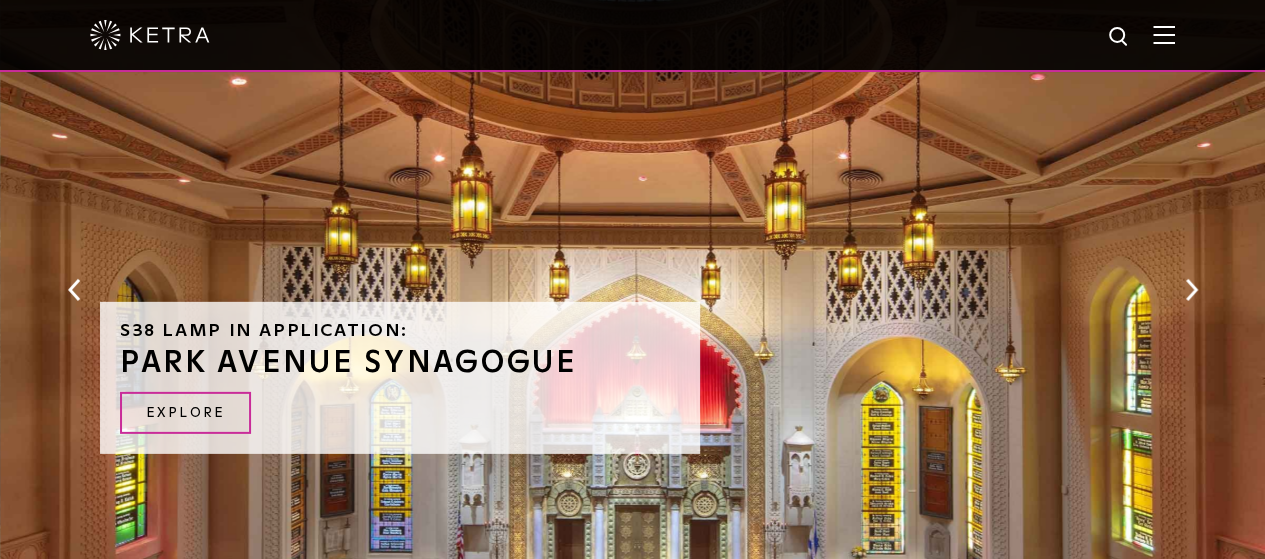 click on "Next" at bounding box center [1191, 290] 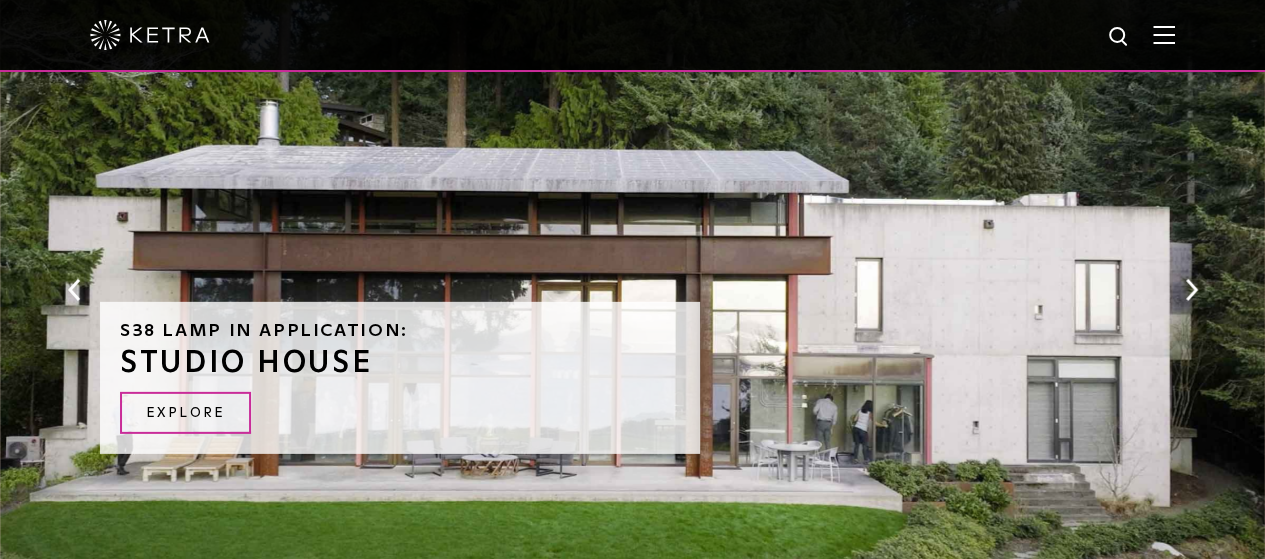 click on "EXPLORE" at bounding box center (185, 413) 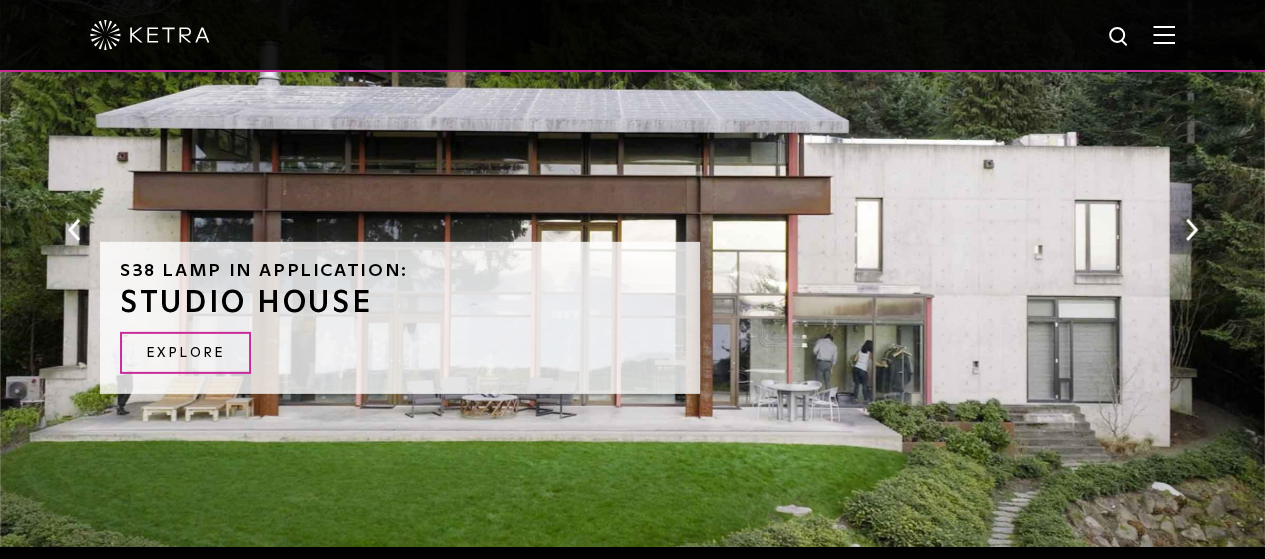 scroll, scrollTop: 3000, scrollLeft: 0, axis: vertical 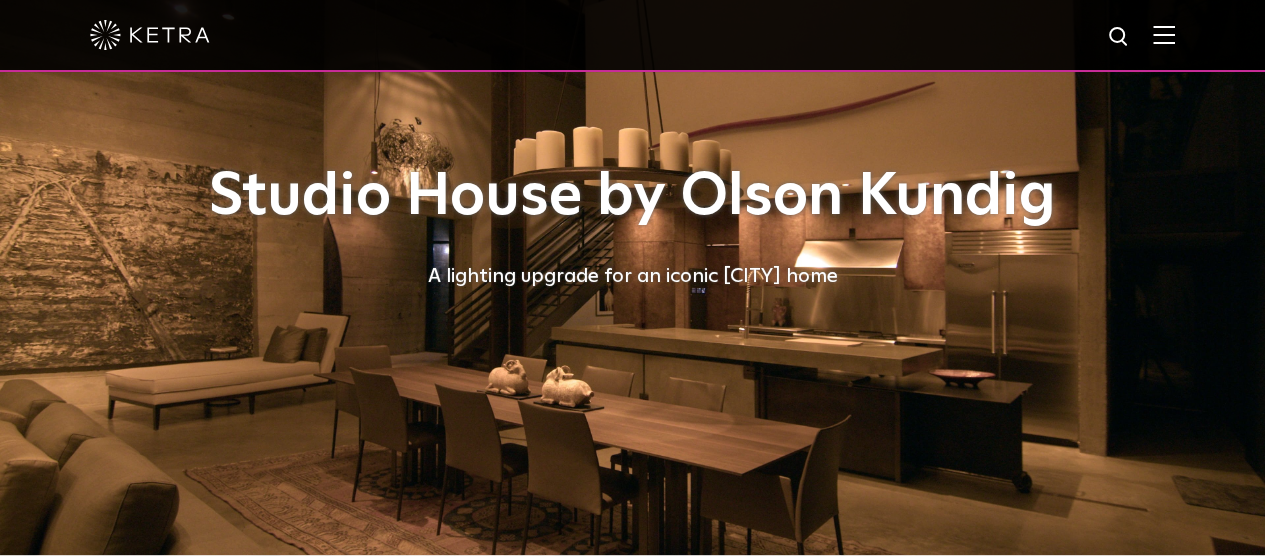 click on "Studio House by Olson Kundig
A lighting upgrade for an iconic Seattle home" at bounding box center [633, 227] 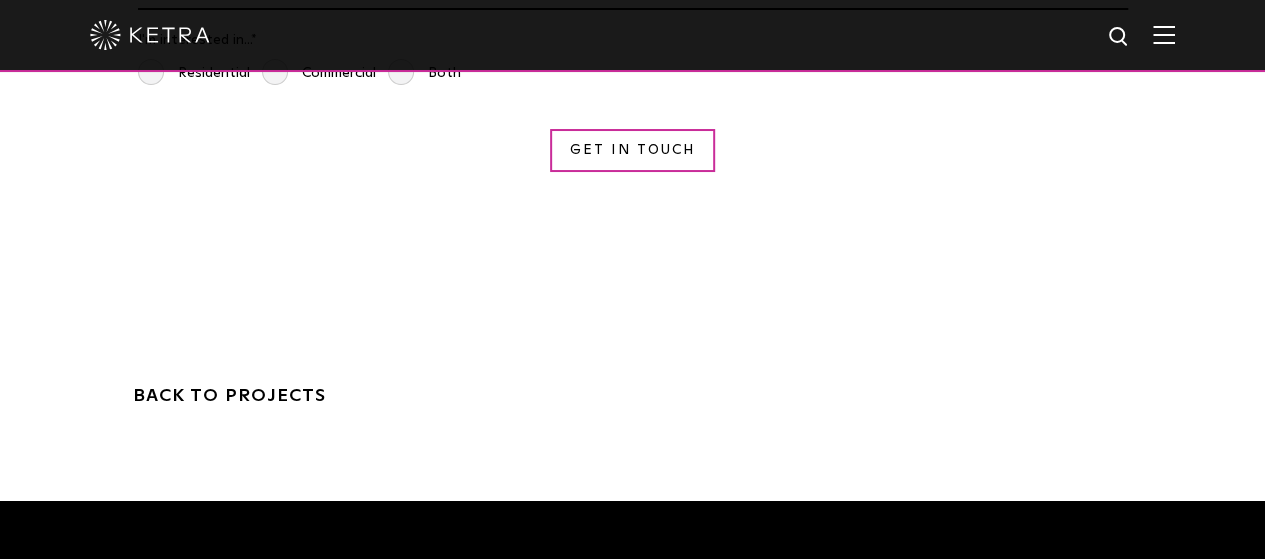 scroll, scrollTop: 3900, scrollLeft: 0, axis: vertical 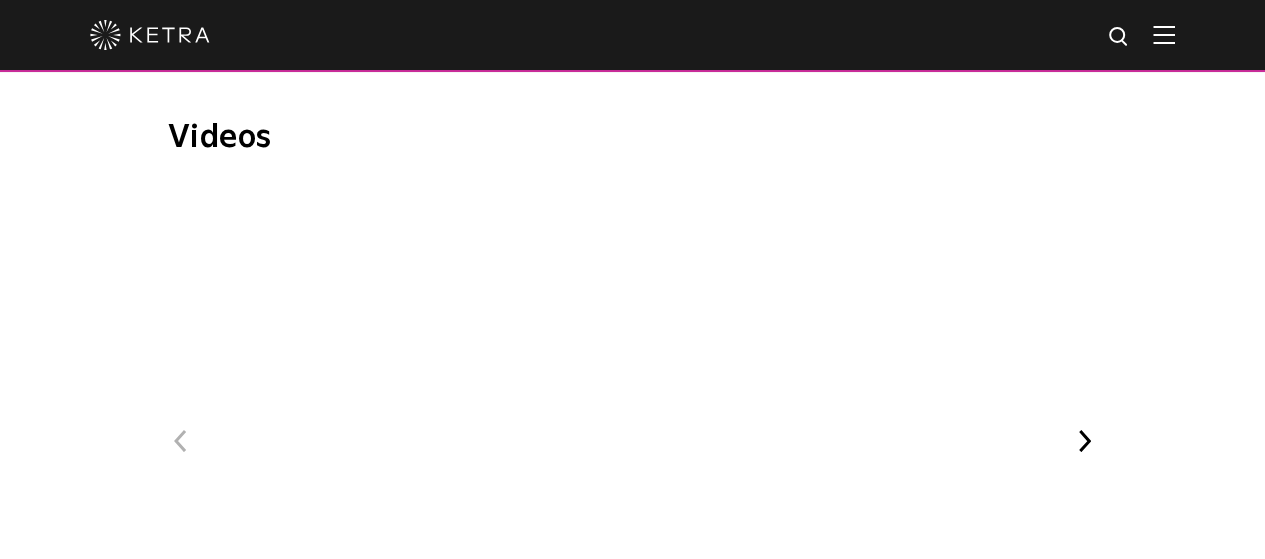 click on "WELL Certified: Delos HQ" at bounding box center [667, 460] 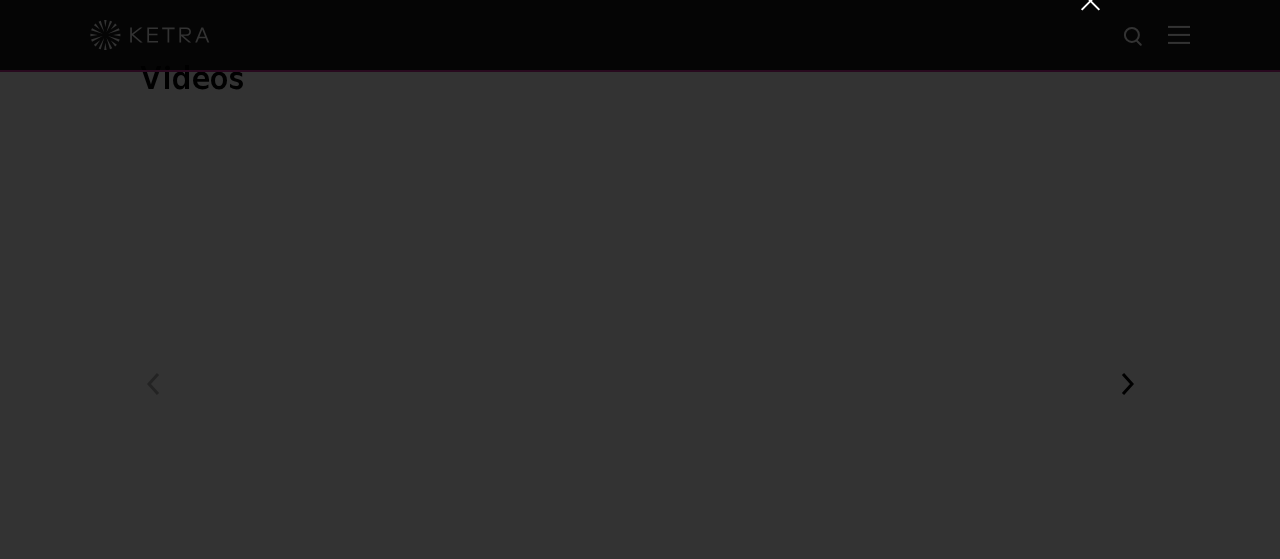 scroll, scrollTop: 0, scrollLeft: 0, axis: both 